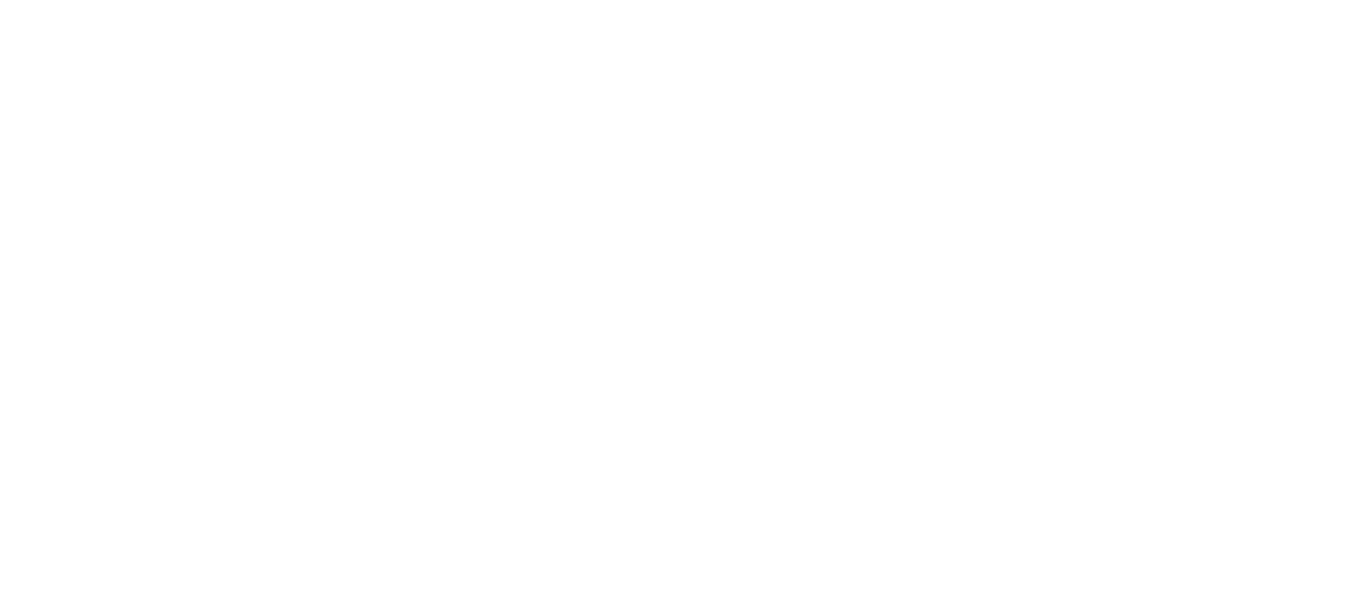 scroll, scrollTop: 0, scrollLeft: 0, axis: both 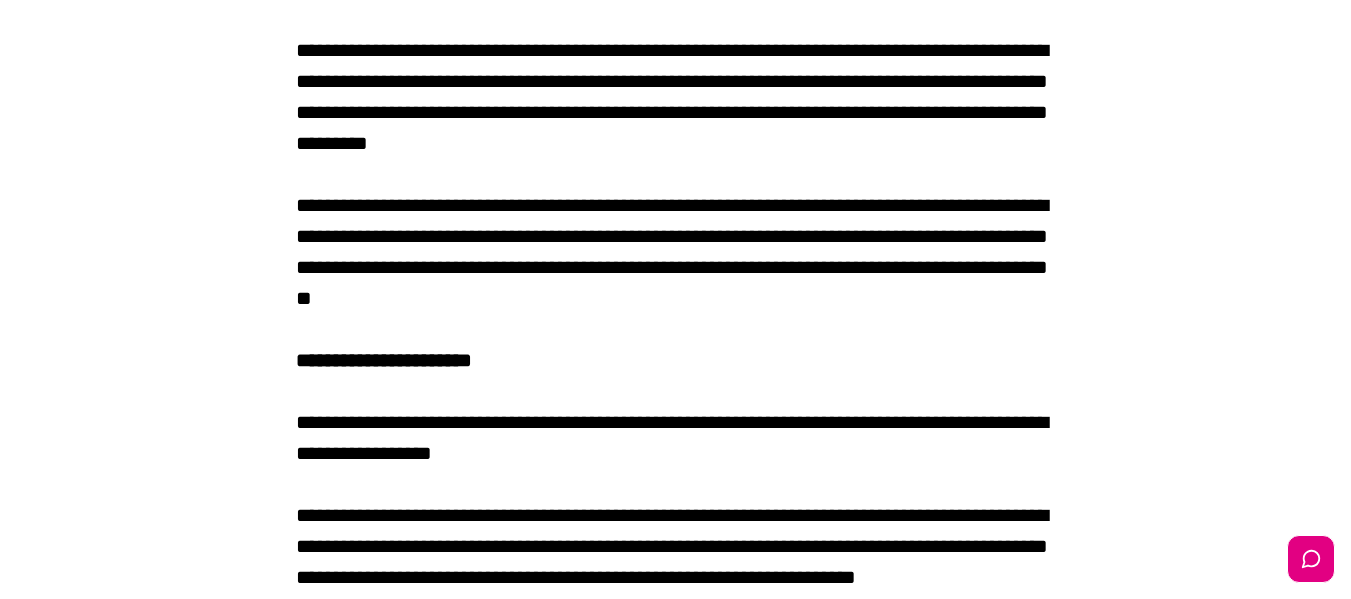 click on "**********" at bounding box center (676, 1306) 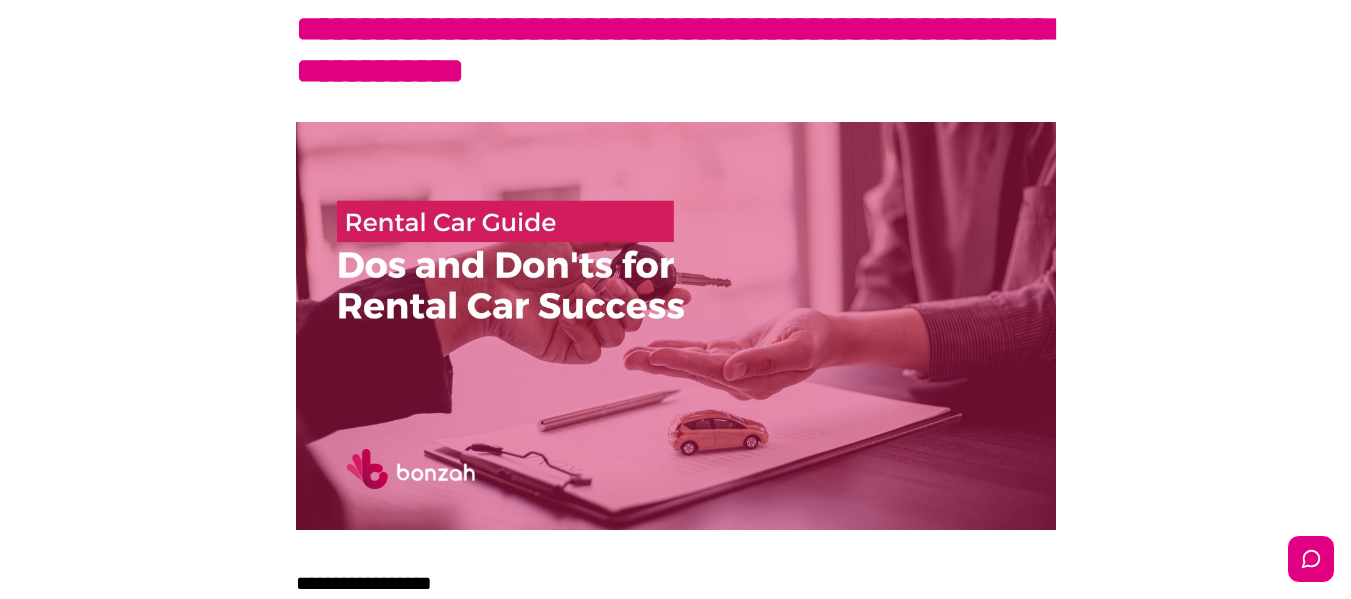 scroll, scrollTop: 0, scrollLeft: 0, axis: both 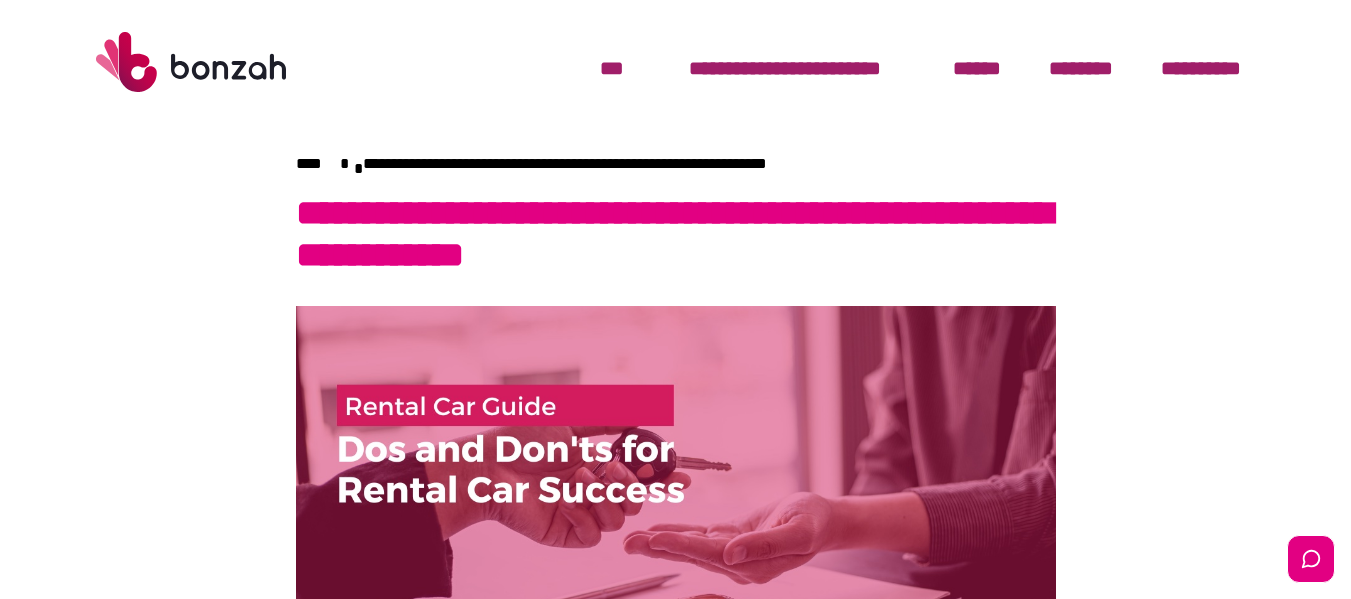 click on "**********" at bounding box center (1201, 68) 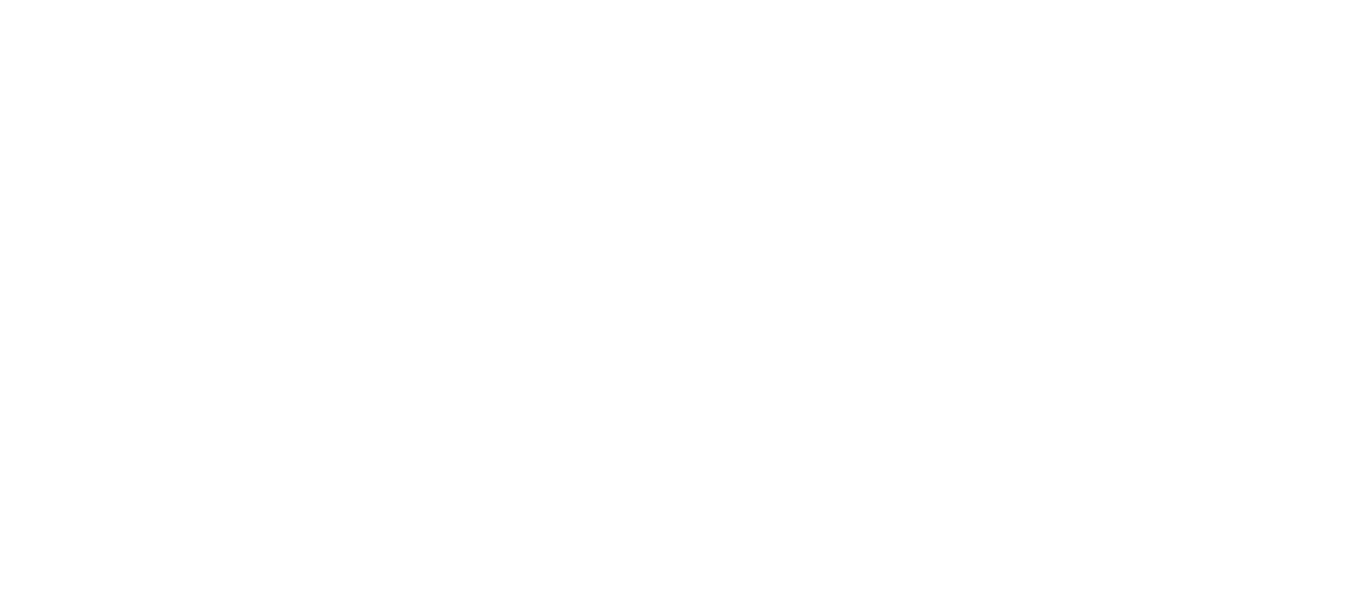 scroll, scrollTop: 0, scrollLeft: 0, axis: both 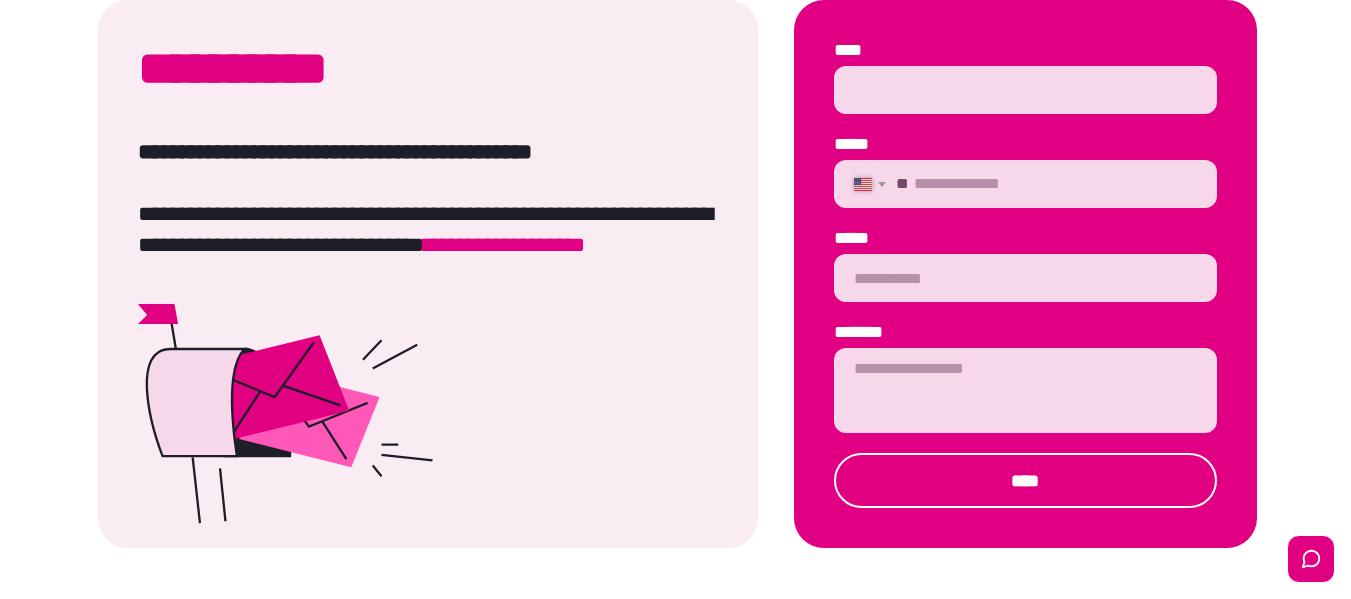click on "****" at bounding box center [1025, 90] 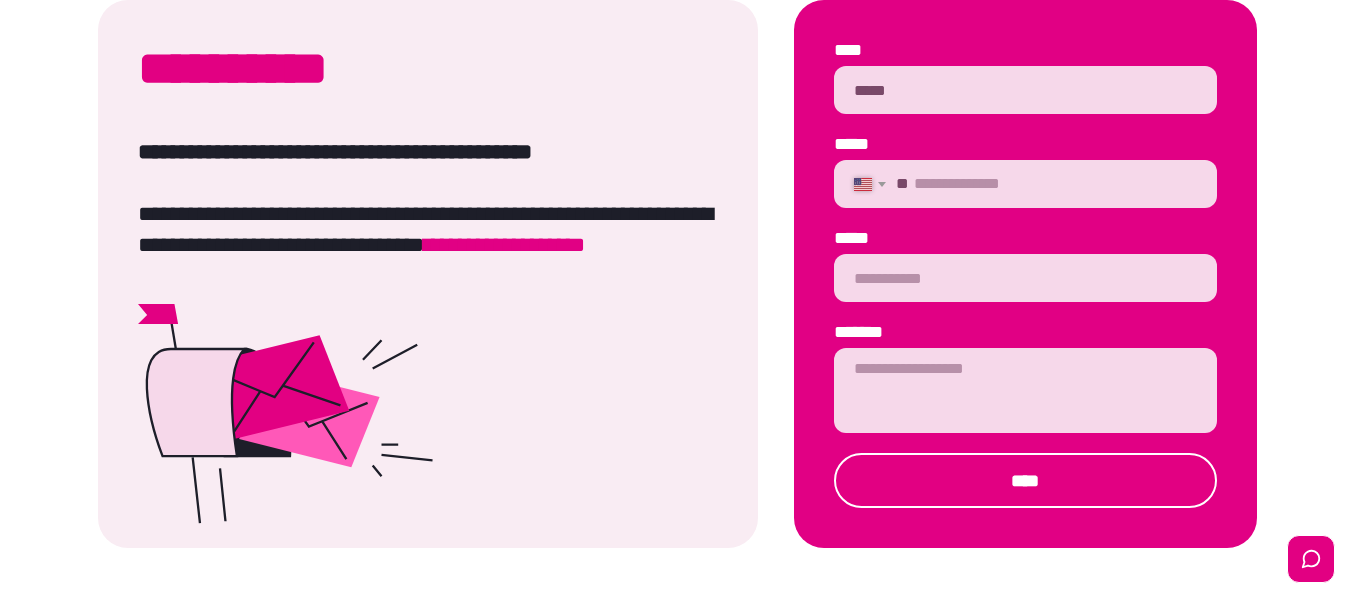 type on "*****" 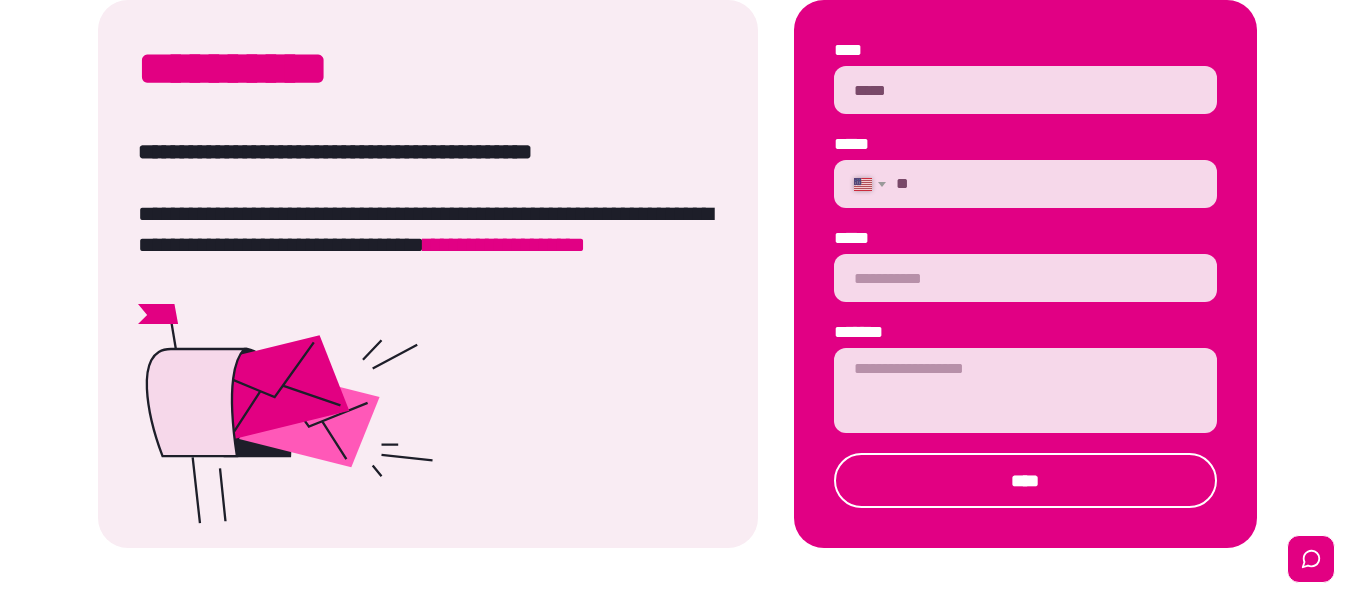 click at bounding box center [1055, 184] 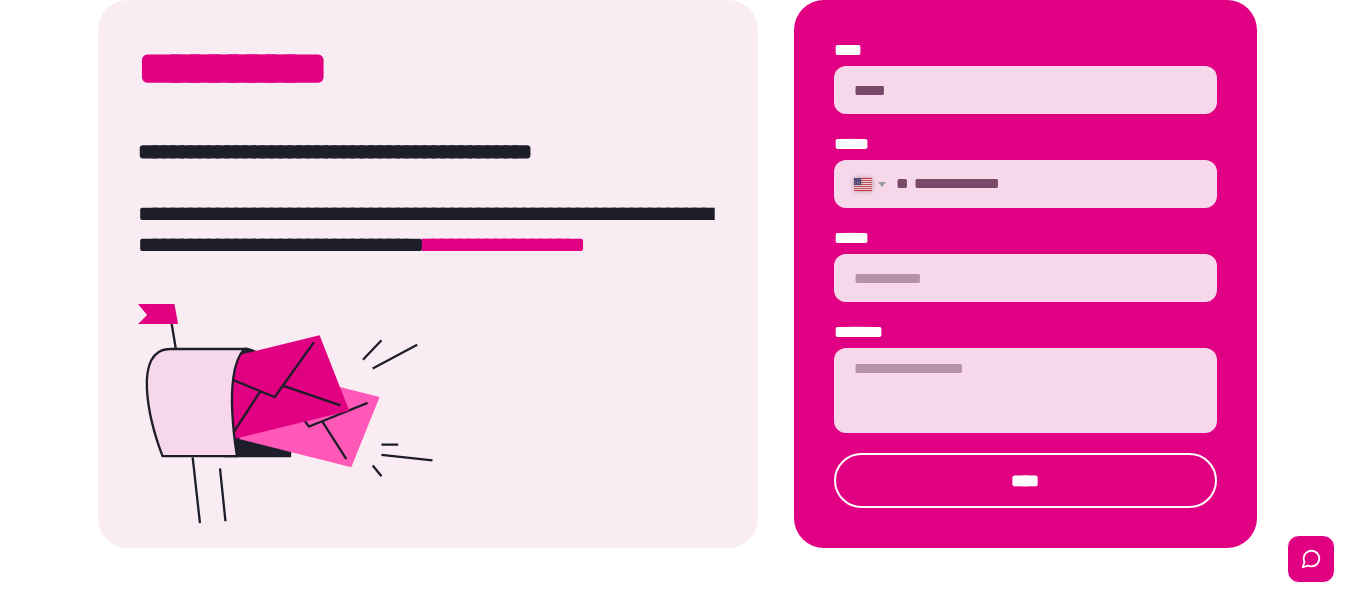 type on "**********" 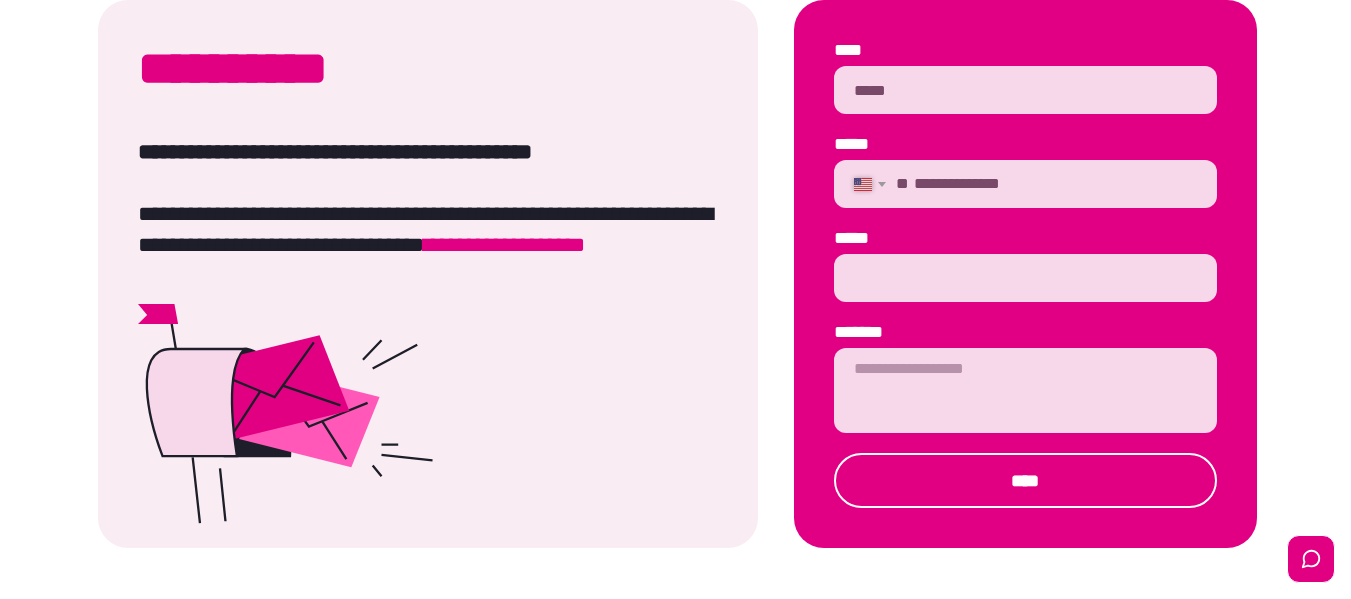 click on "*****" at bounding box center (1025, 278) 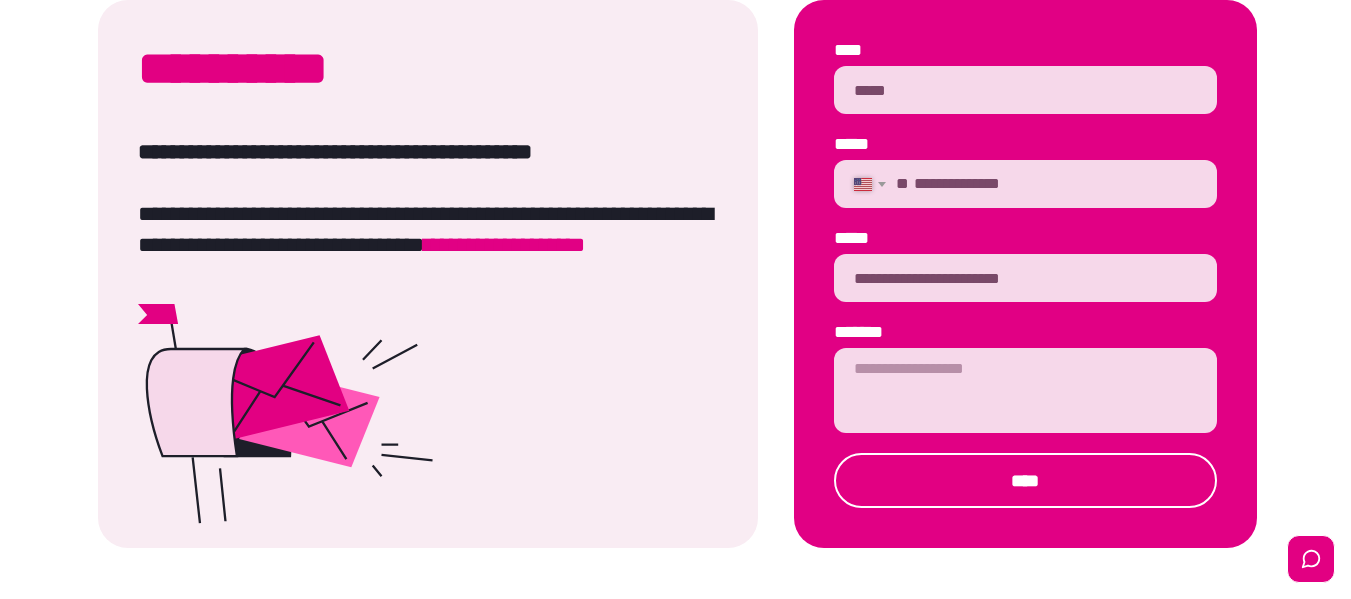 type on "**********" 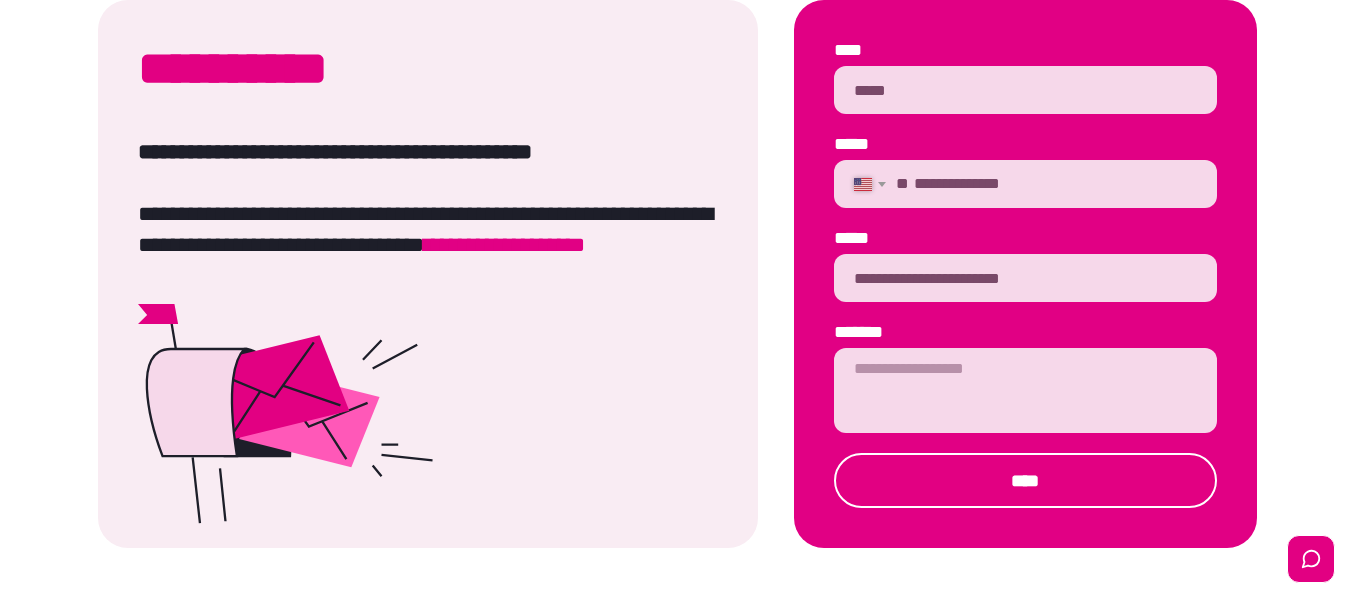 click on "**********" at bounding box center [1025, 278] 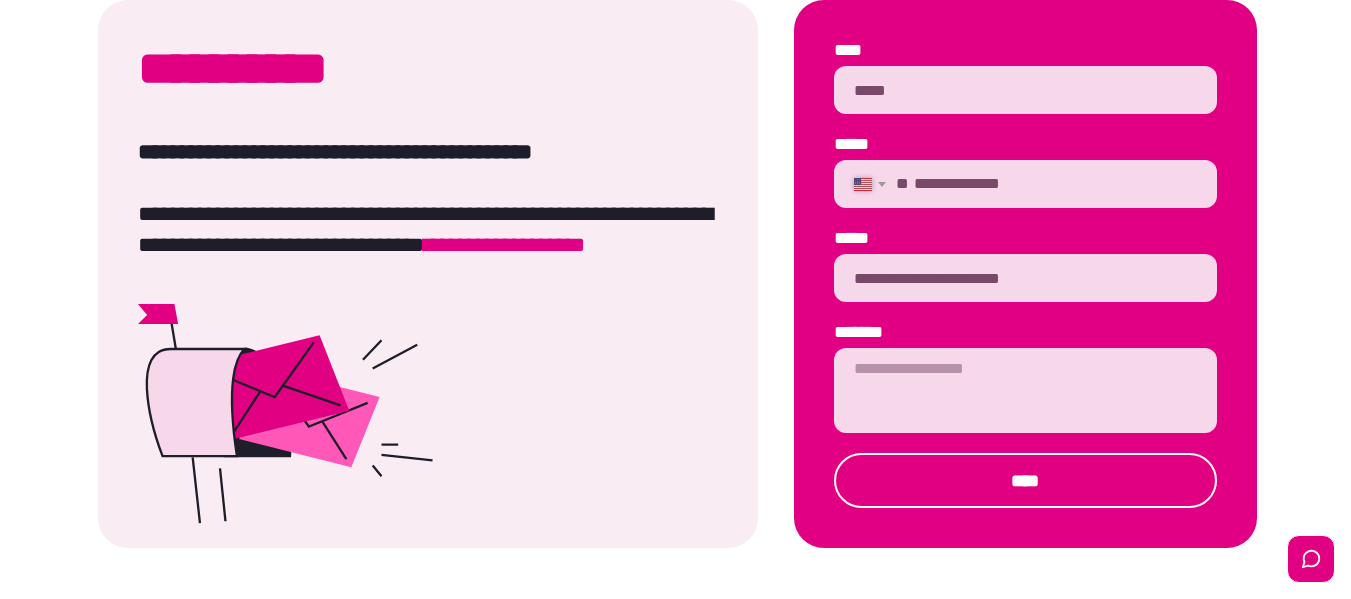 click on "*******" at bounding box center (1025, 390) 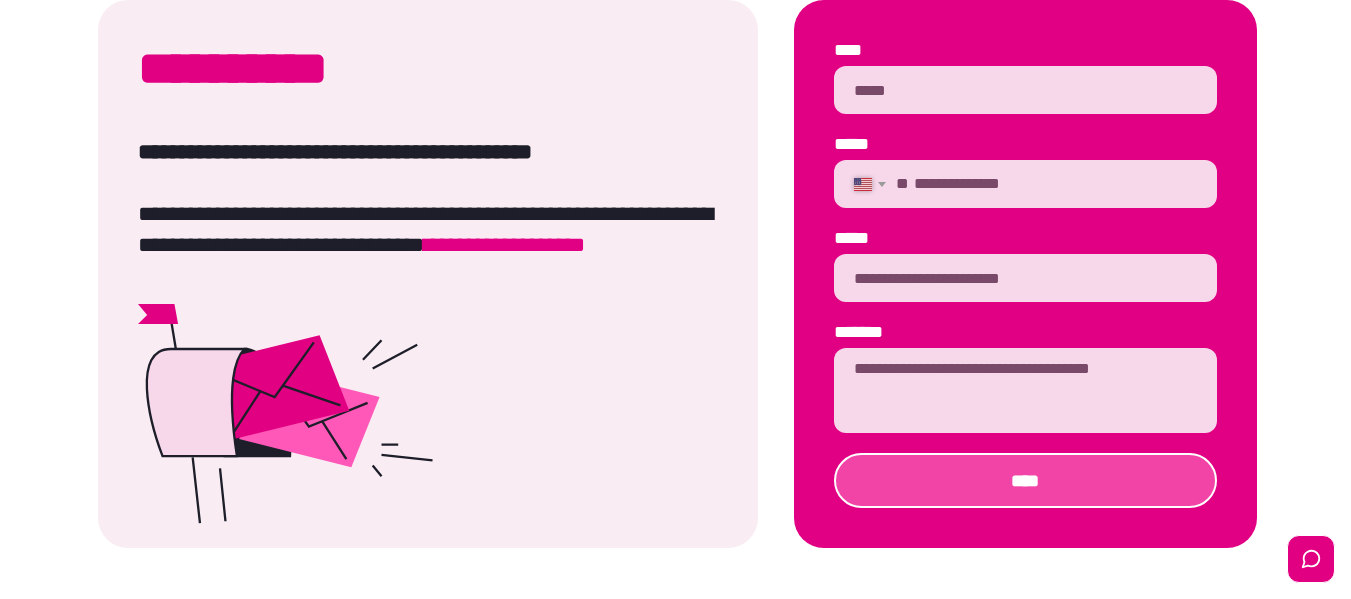 type on "**********" 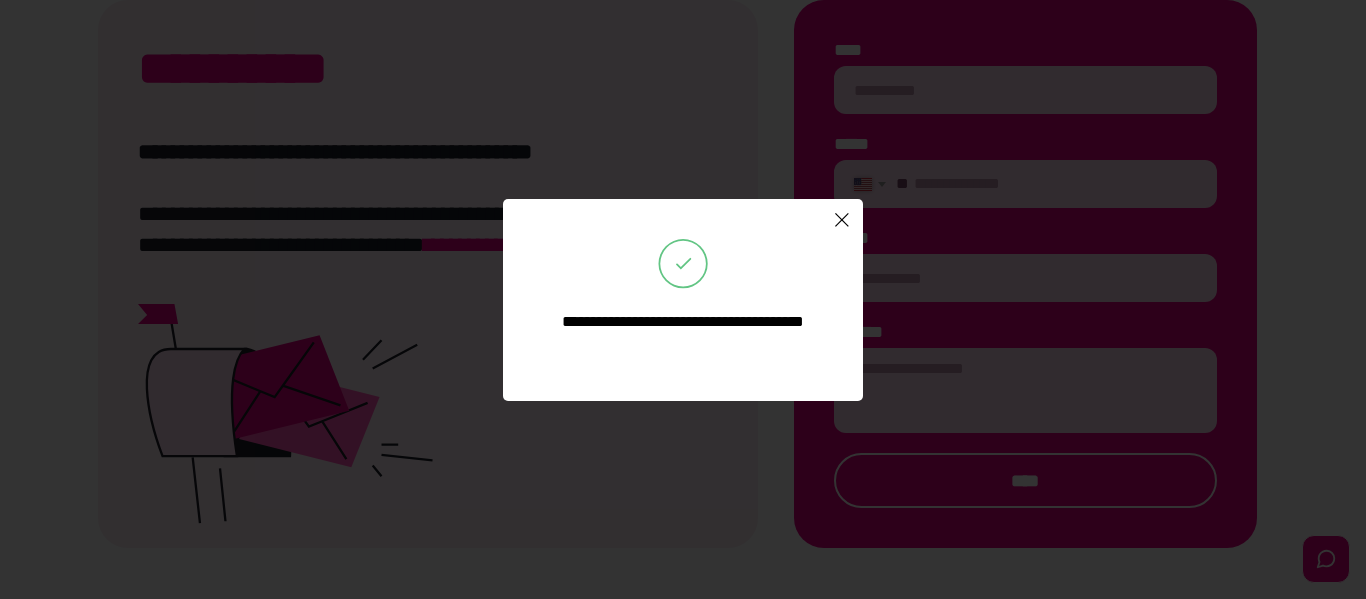 click at bounding box center [842, 220] 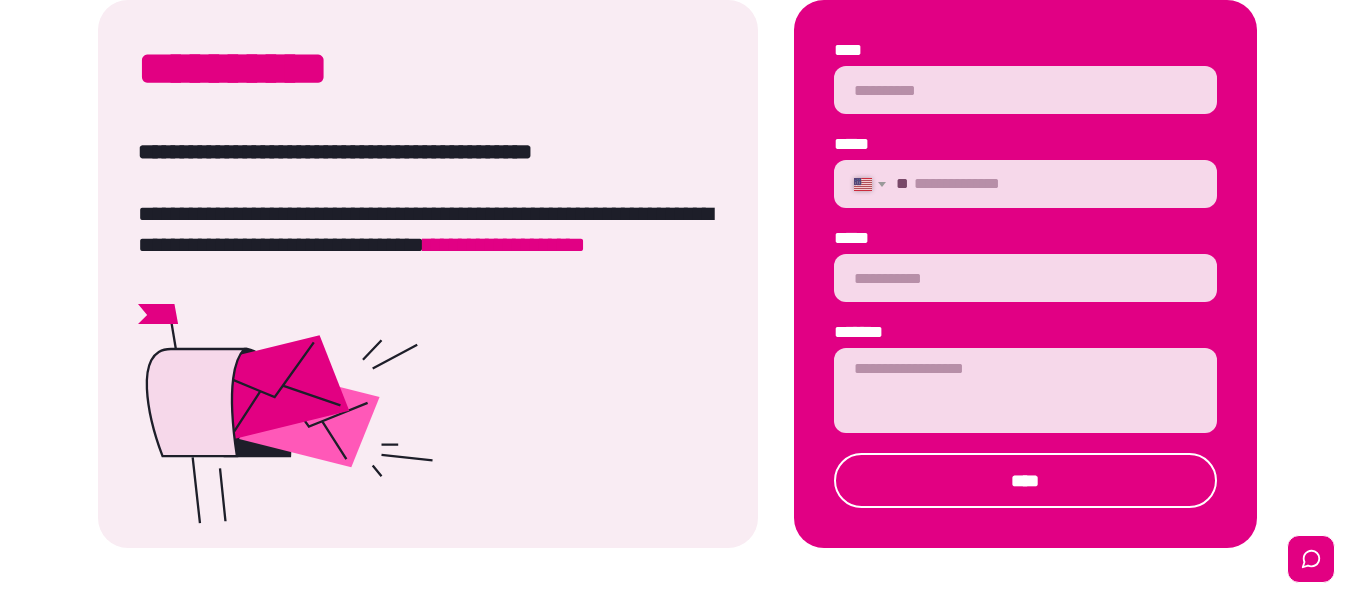 scroll, scrollTop: 0, scrollLeft: 0, axis: both 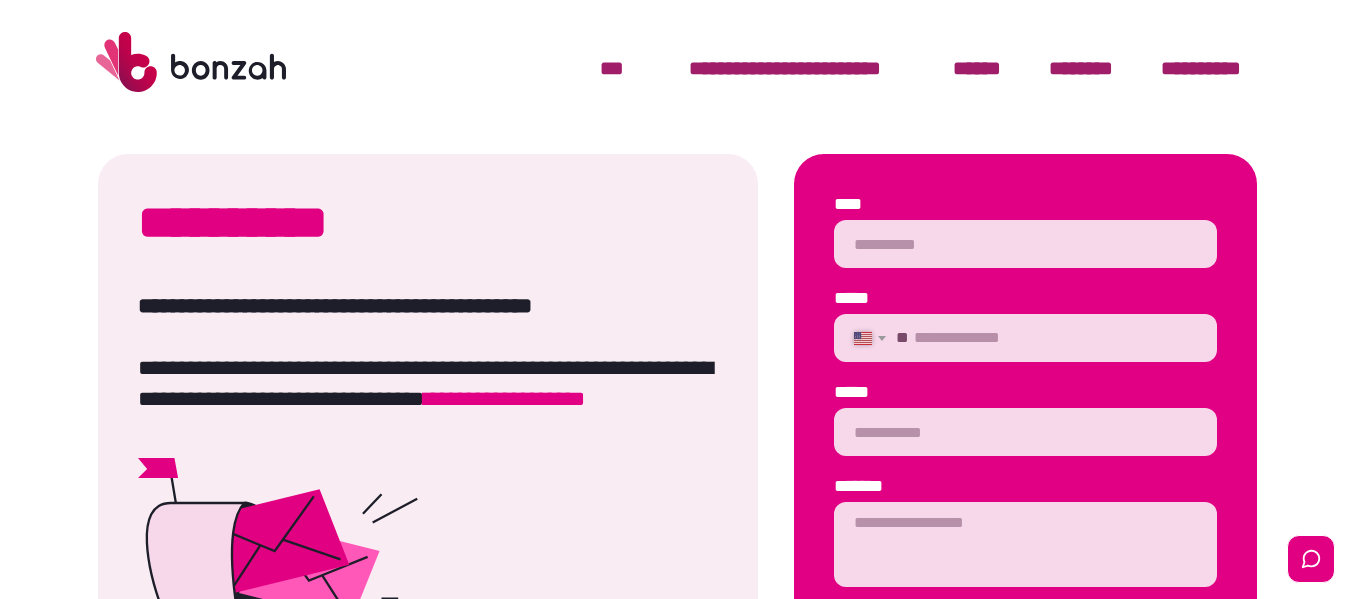 click at bounding box center (191, 62) 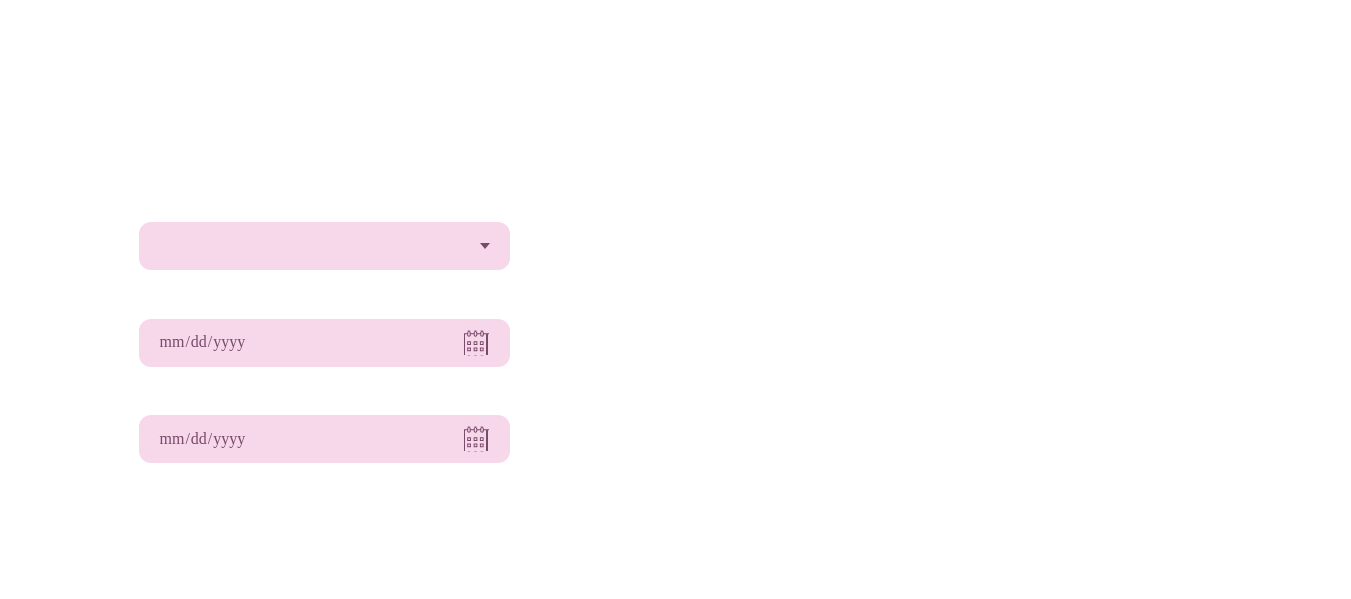 scroll, scrollTop: 0, scrollLeft: 0, axis: both 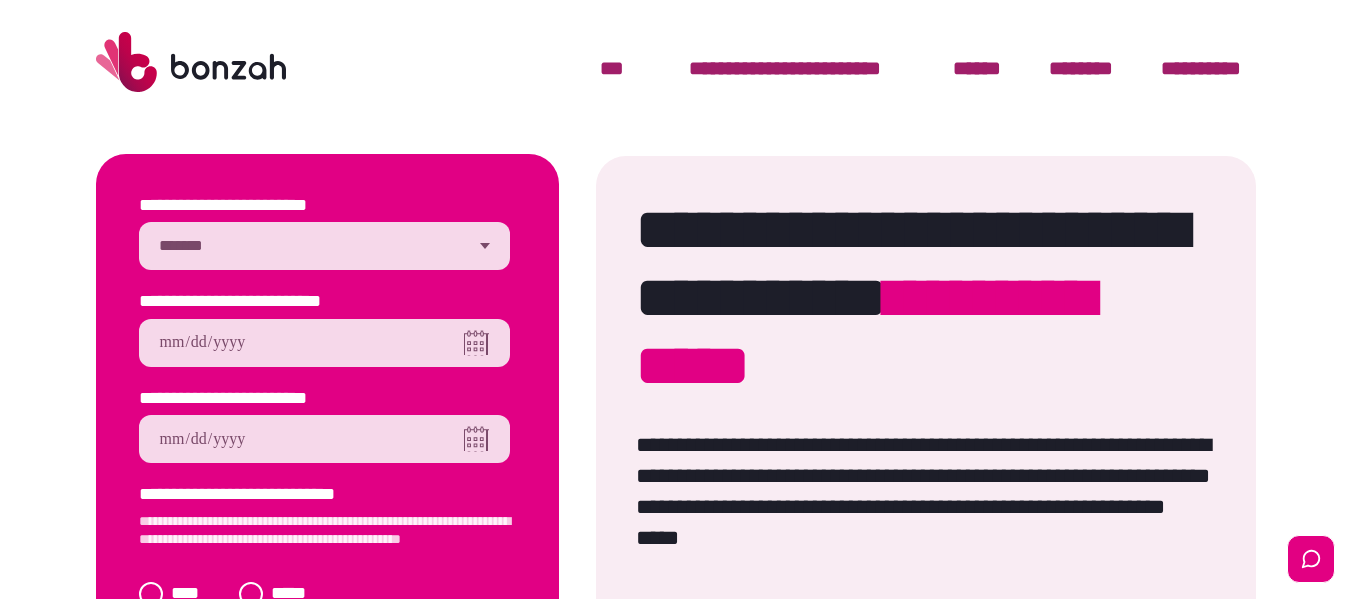 click at bounding box center [675, 62] 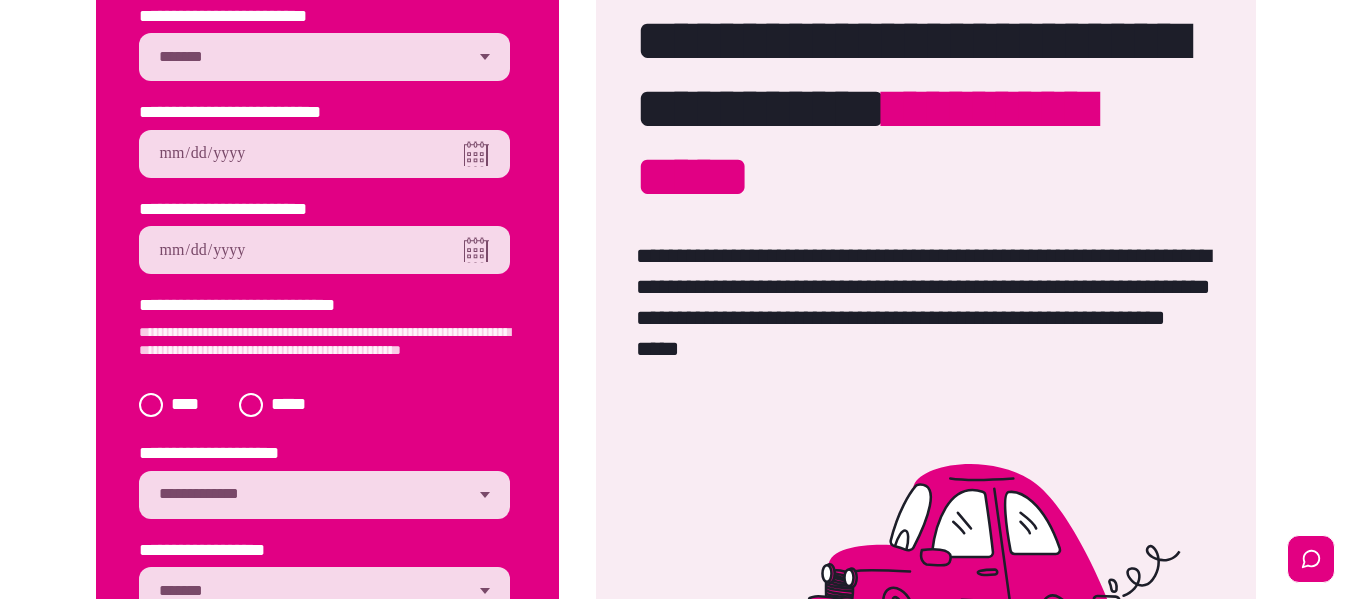 scroll, scrollTop: 187, scrollLeft: 0, axis: vertical 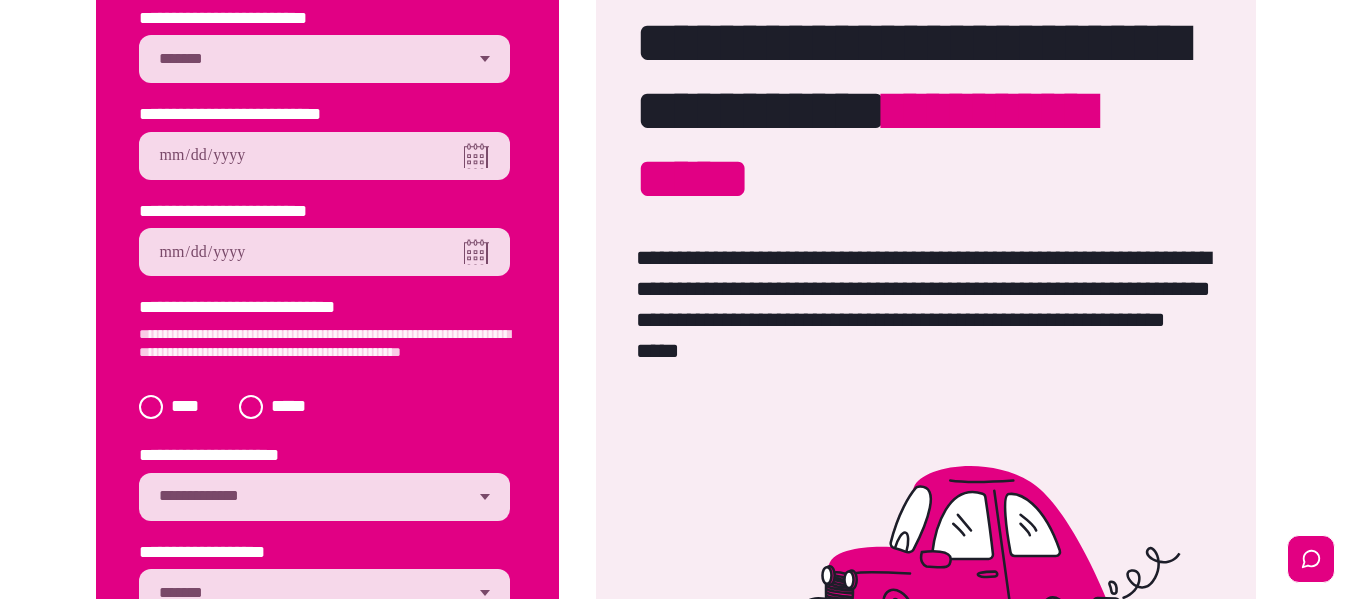 click on "**********" at bounding box center [324, 59] 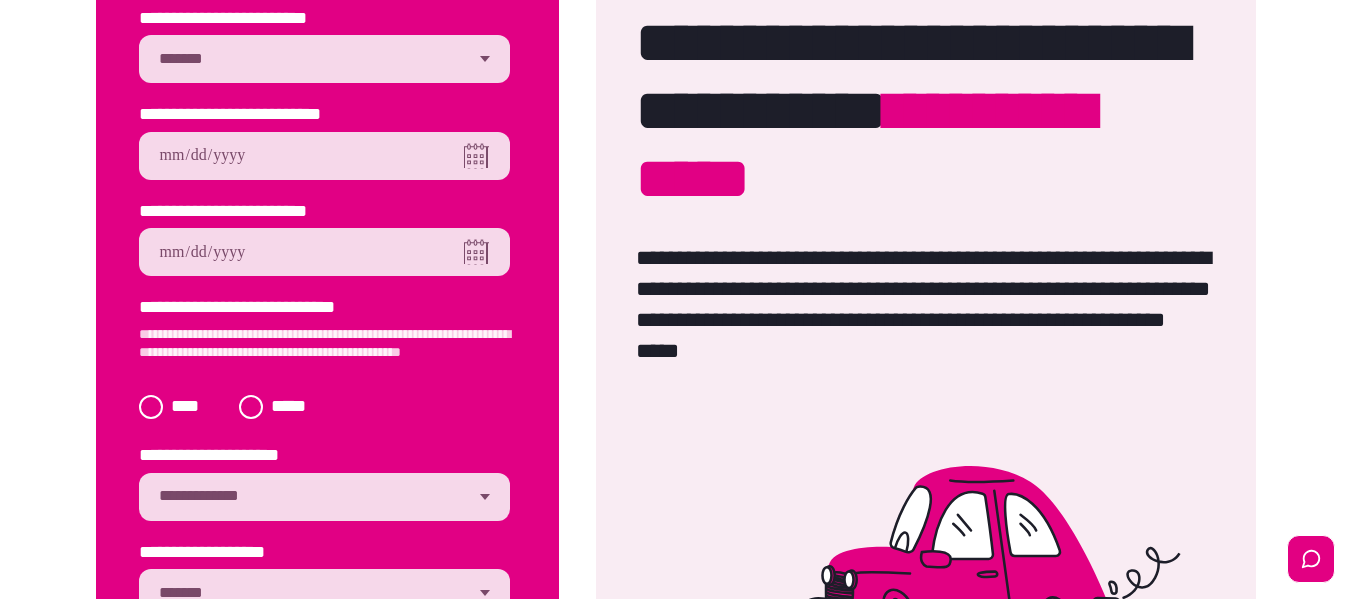 select on "*******" 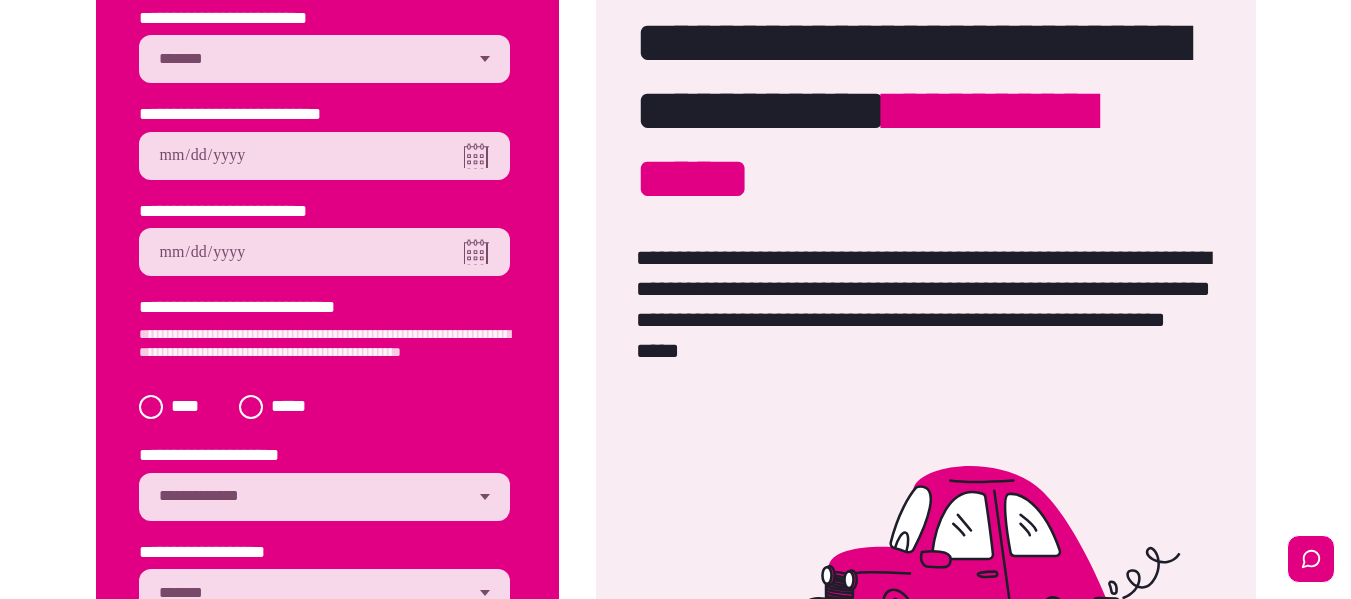 click on "**********" at bounding box center (324, 59) 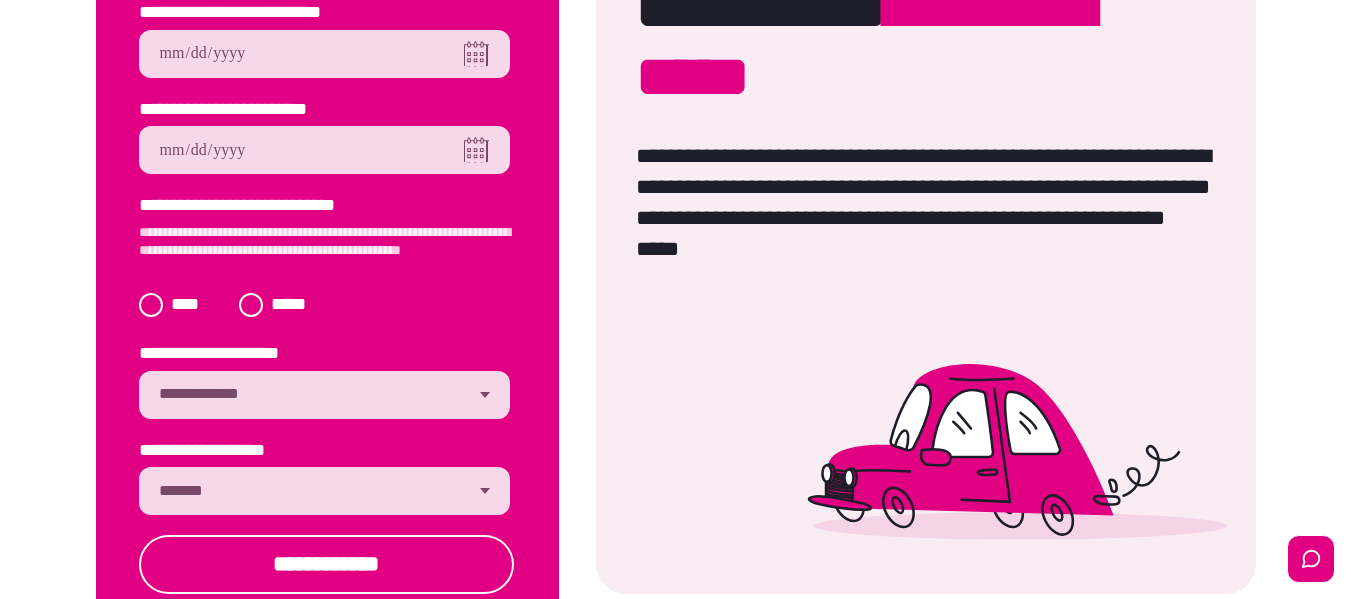 scroll, scrollTop: 291, scrollLeft: 0, axis: vertical 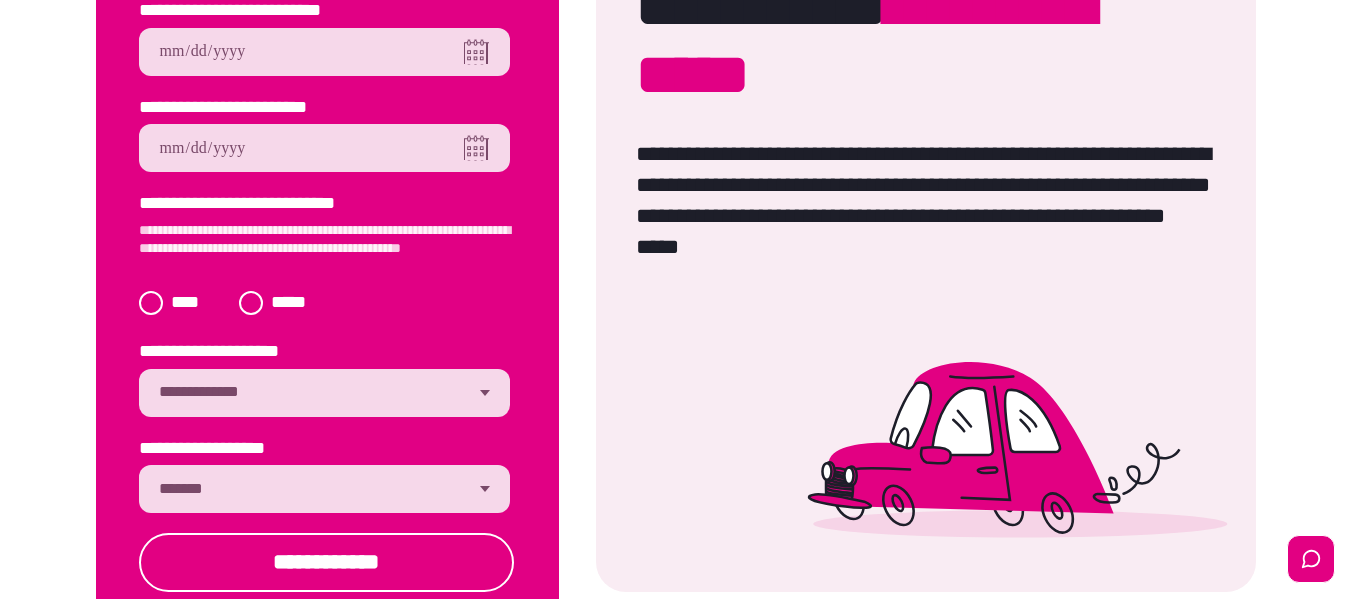 click on "**********" at bounding box center (324, 393) 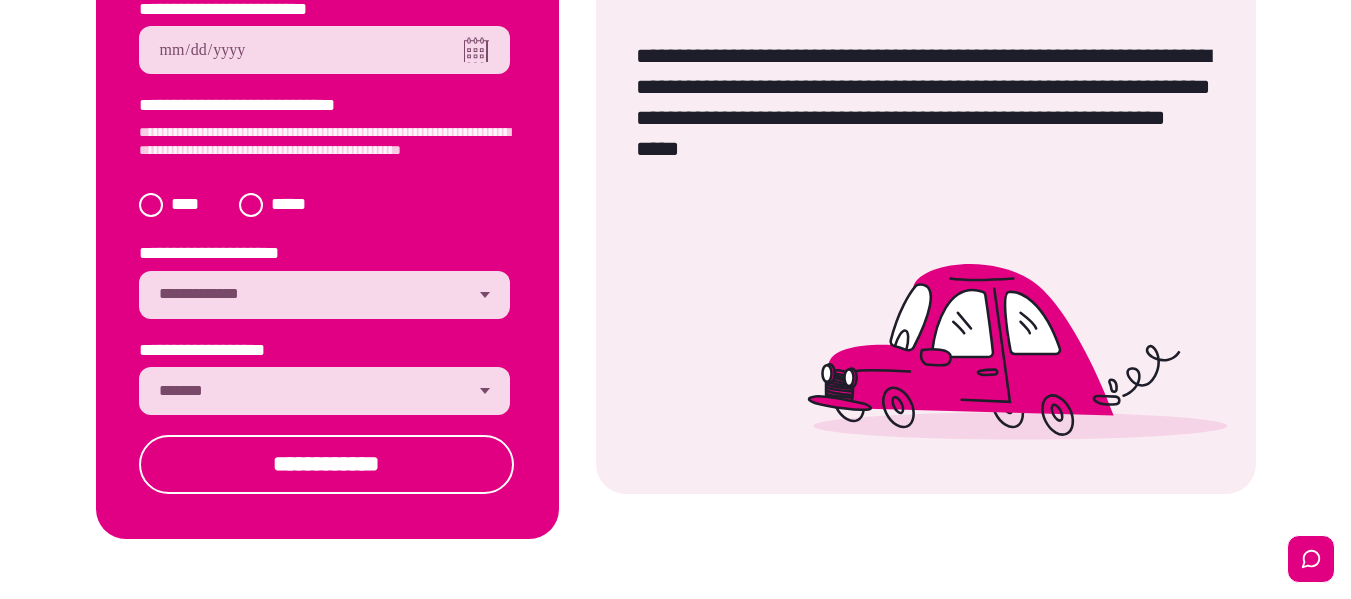 scroll, scrollTop: 408, scrollLeft: 0, axis: vertical 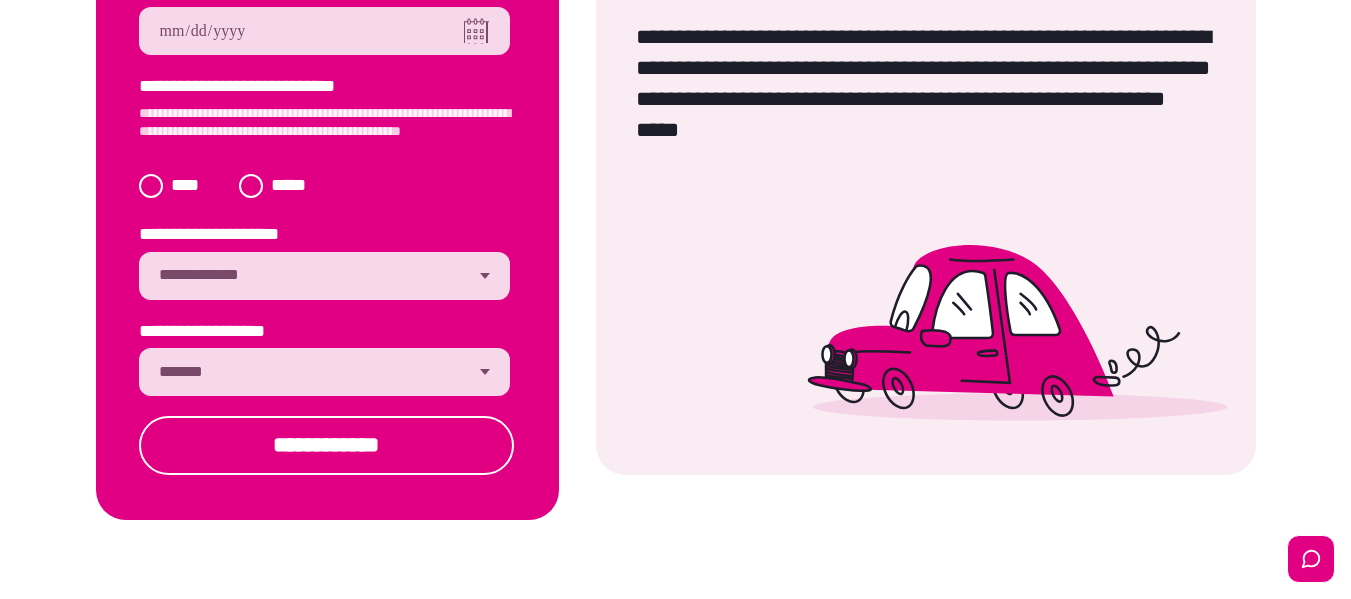 click on "**********" at bounding box center (324, 372) 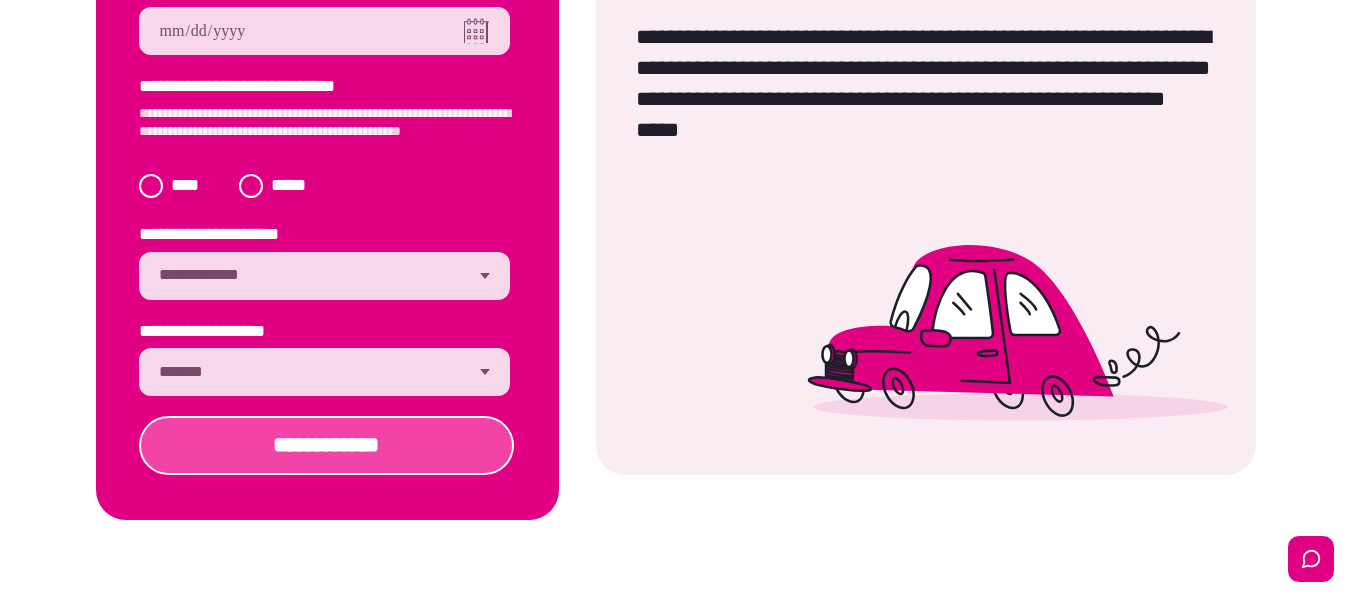 click on "**********" at bounding box center (326, 445) 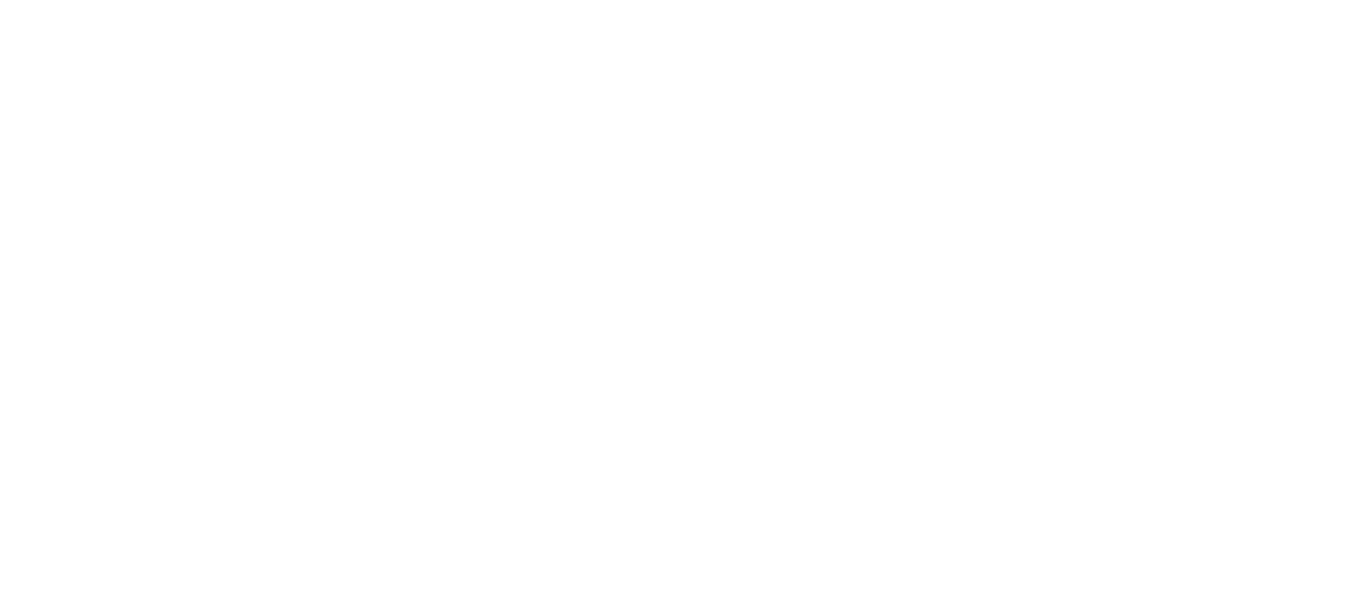 scroll, scrollTop: 0, scrollLeft: 0, axis: both 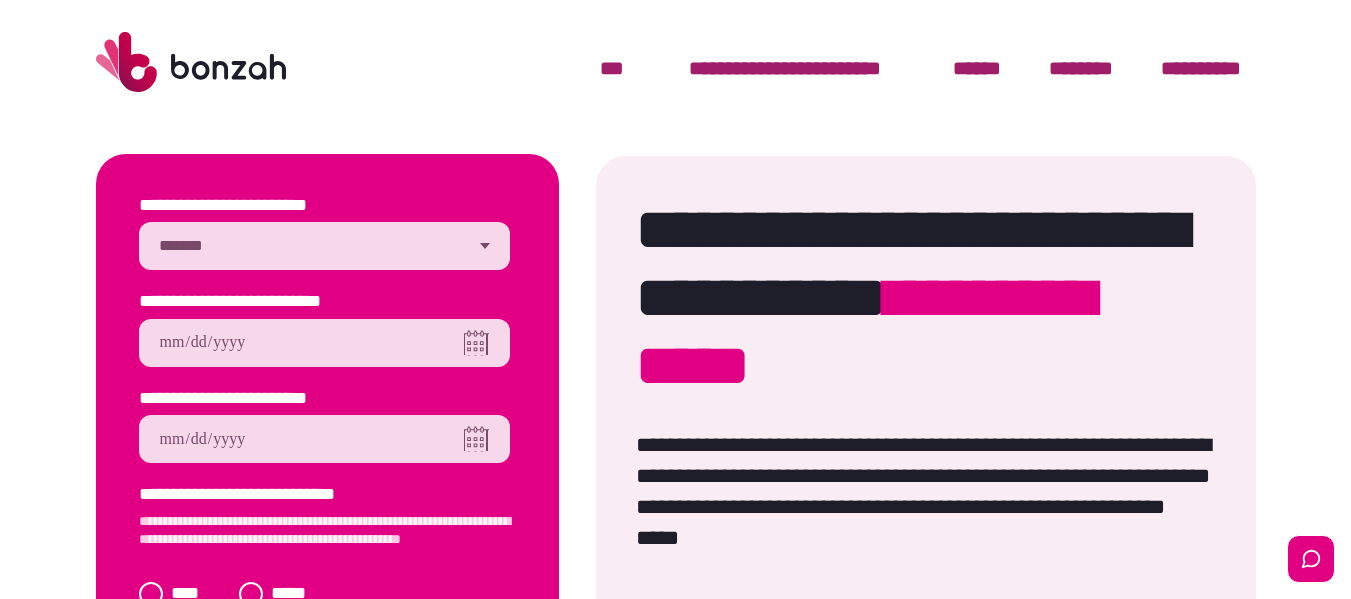 click on "**********" at bounding box center [324, 246] 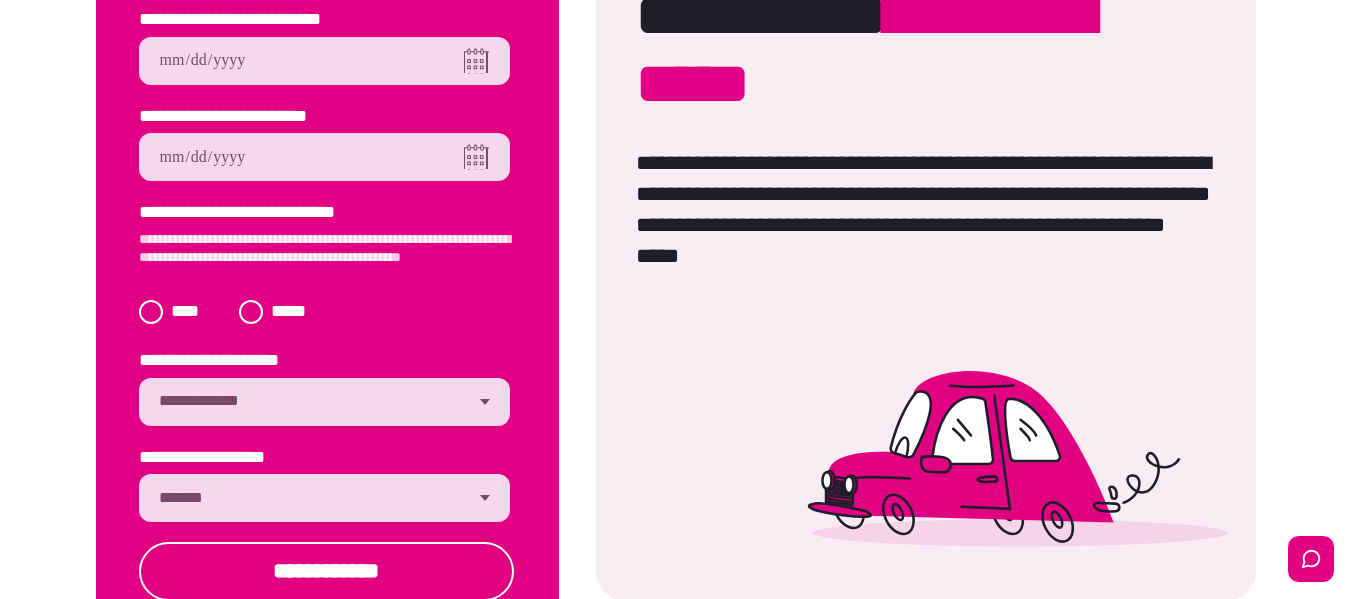 scroll, scrollTop: 293, scrollLeft: 0, axis: vertical 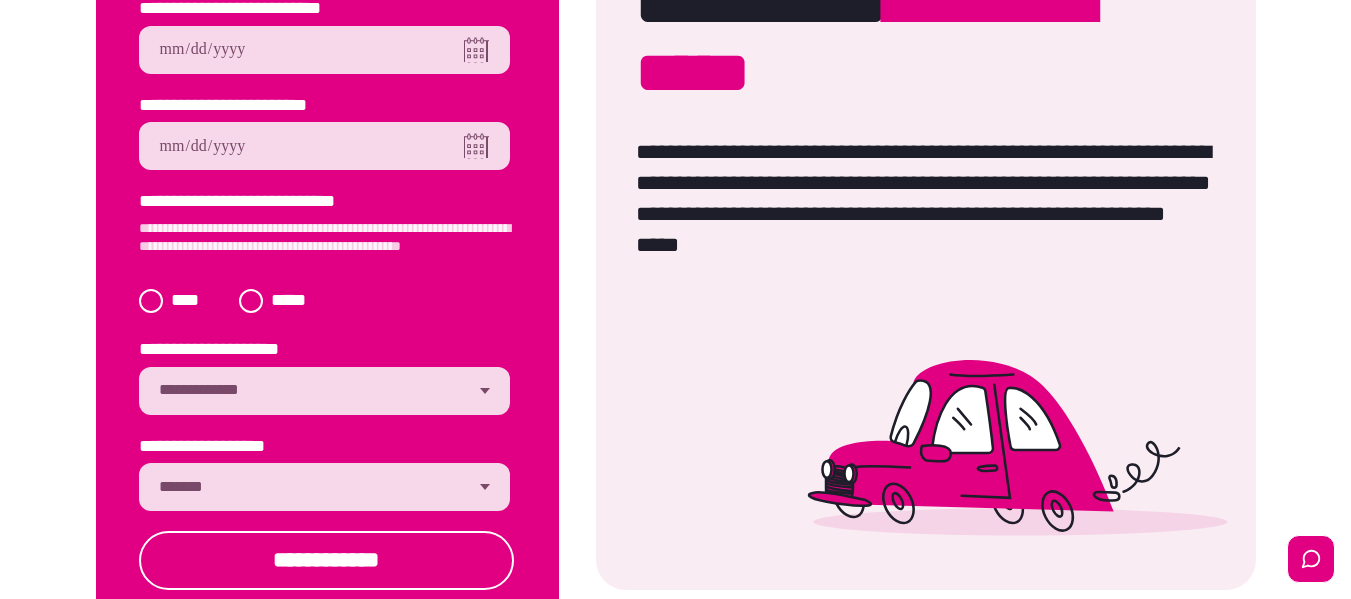 click on "**********" at bounding box center (324, 391) 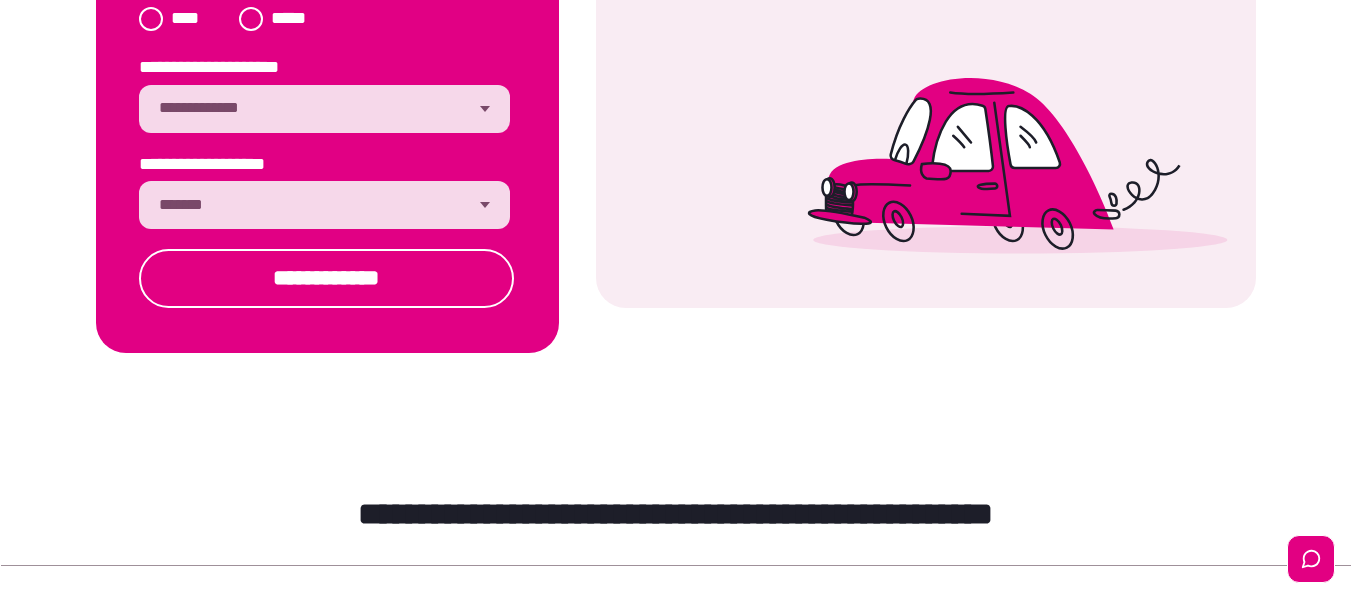 scroll, scrollTop: 585, scrollLeft: 0, axis: vertical 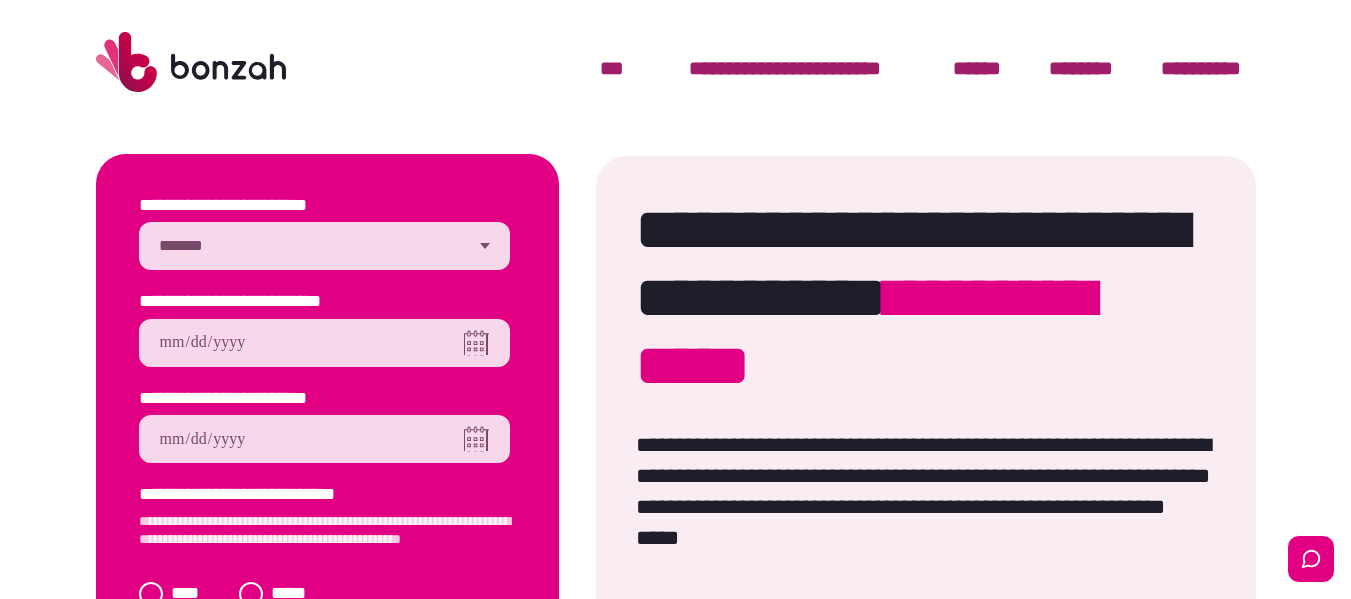 click on "**********" at bounding box center [927, 298] 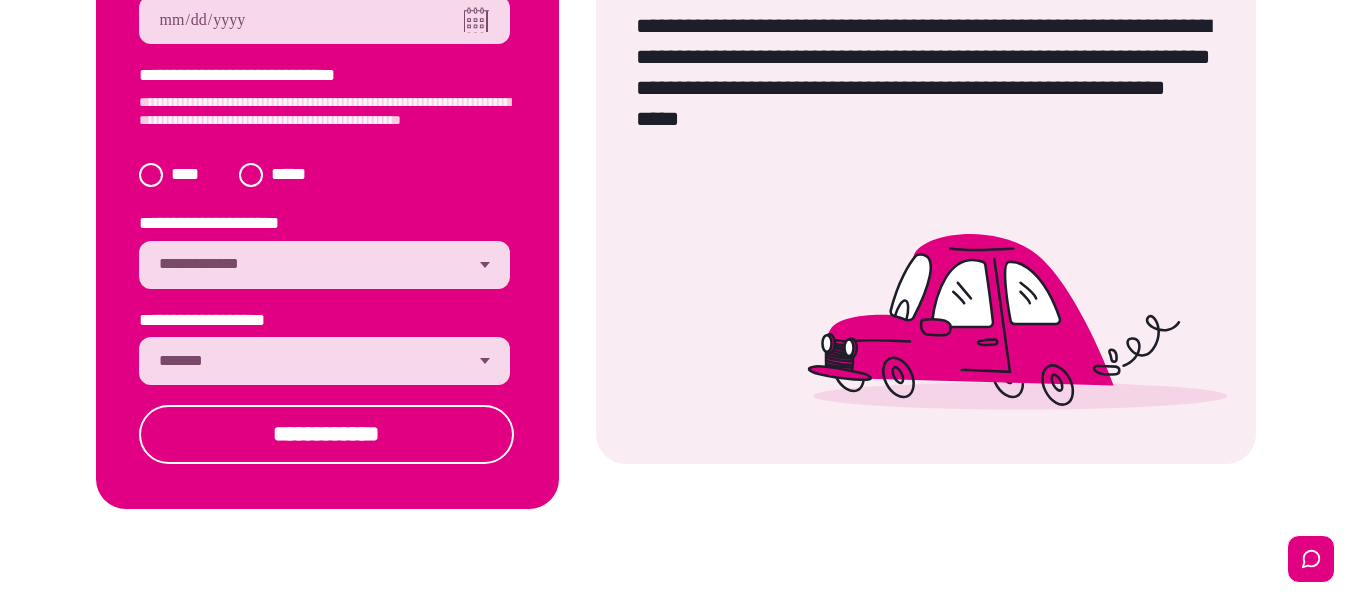 scroll, scrollTop: 424, scrollLeft: 0, axis: vertical 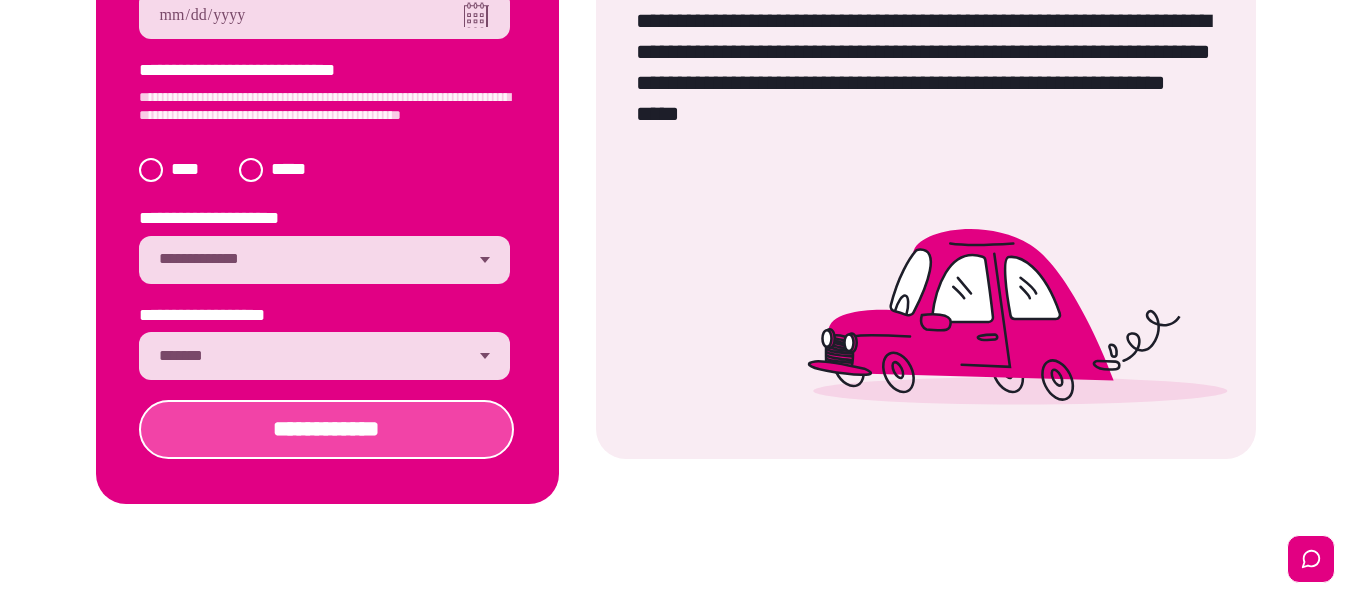 drag, startPoint x: 279, startPoint y: 435, endPoint x: 252, endPoint y: 445, distance: 28.79236 